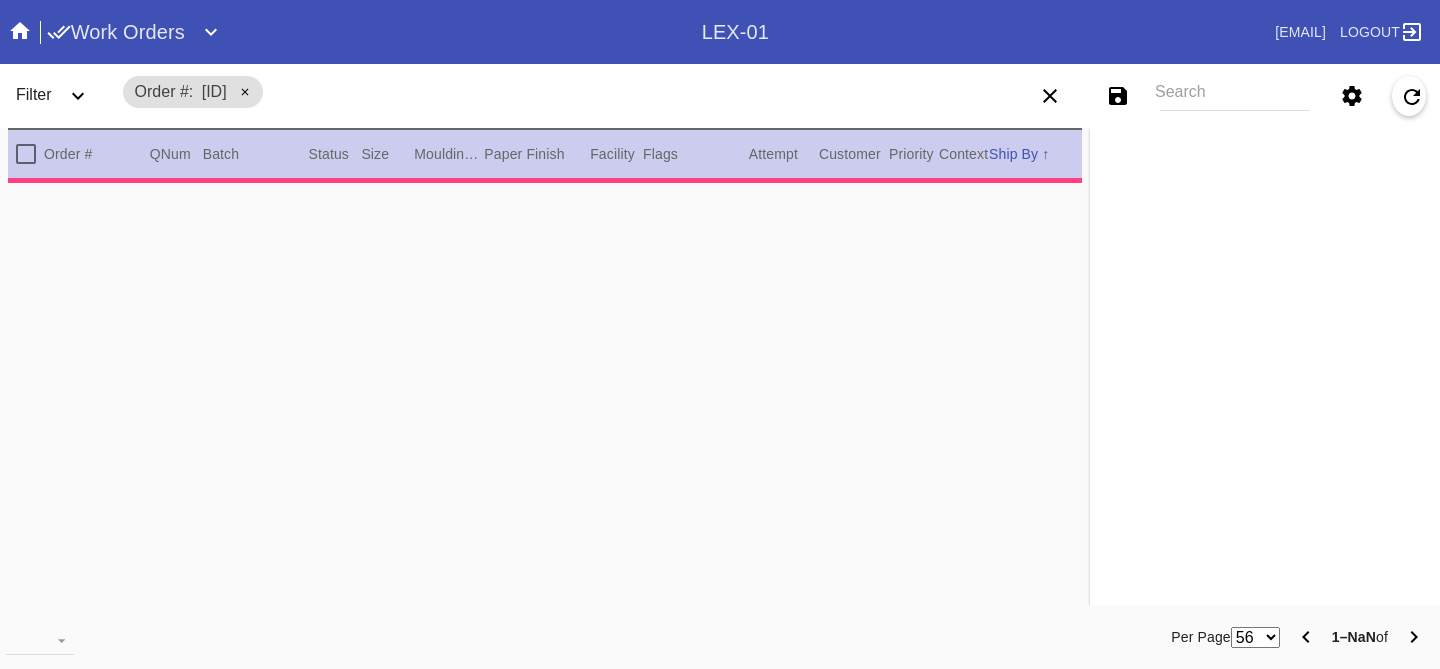 scroll, scrollTop: 0, scrollLeft: 0, axis: both 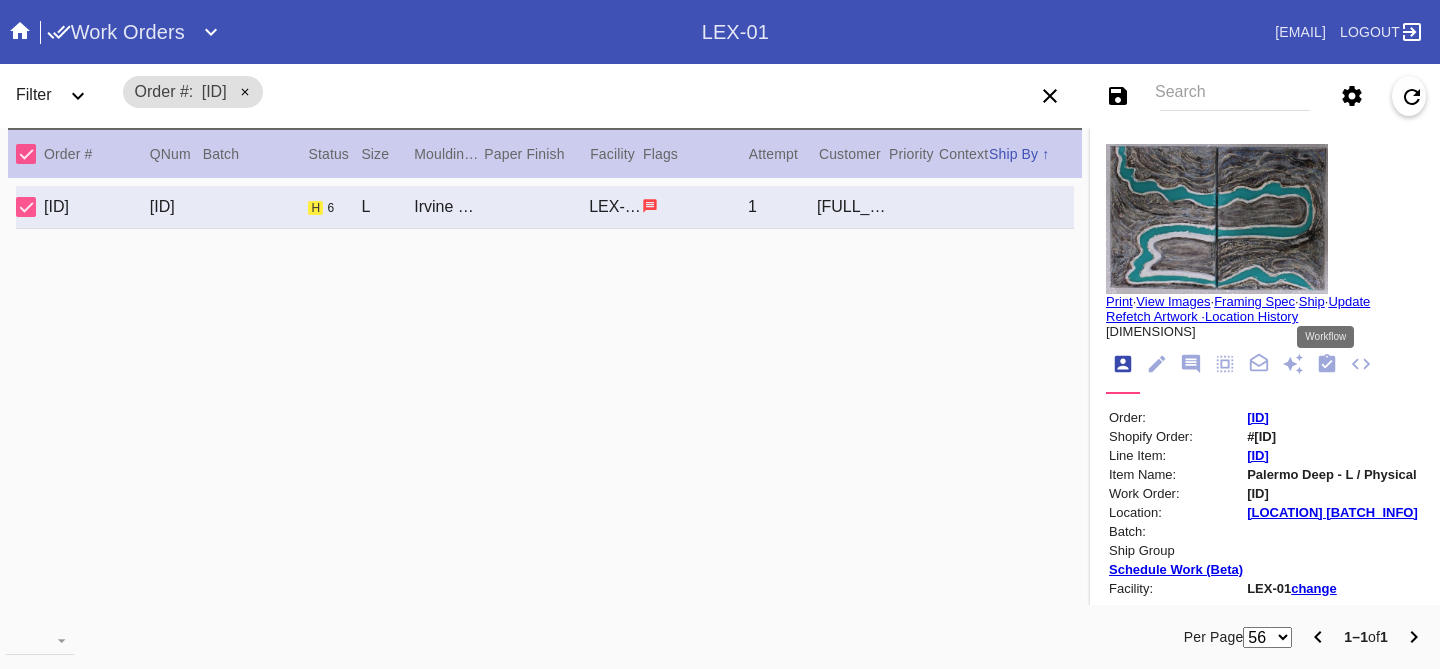 click at bounding box center (1327, 363) 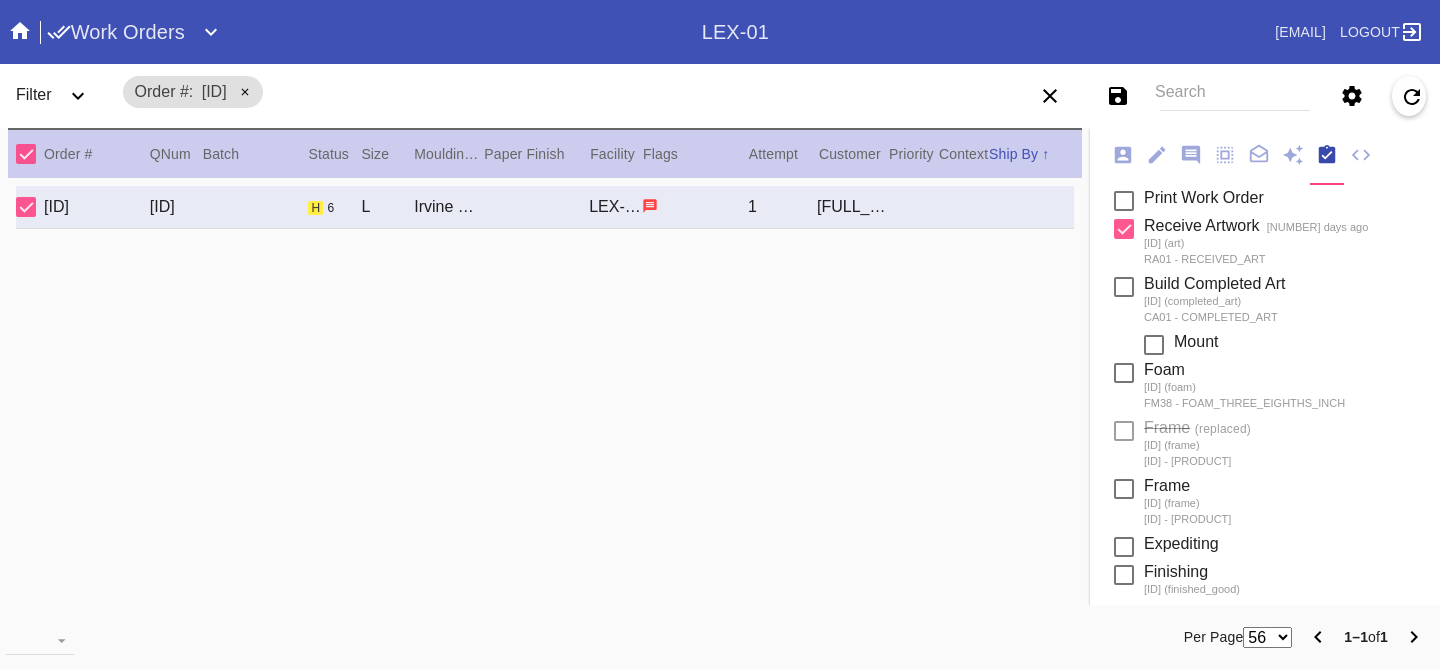 scroll, scrollTop: 332, scrollLeft: 0, axis: vertical 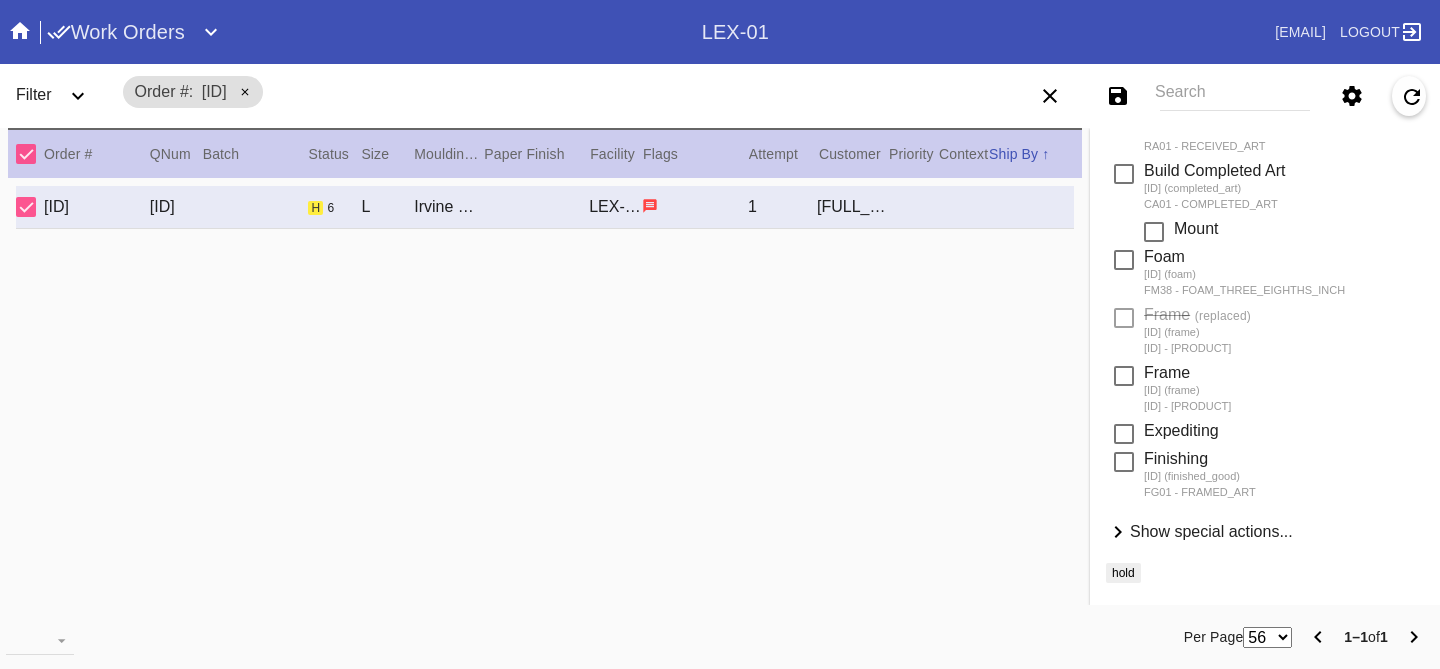 click on "Show special actions..." at bounding box center [1211, 531] 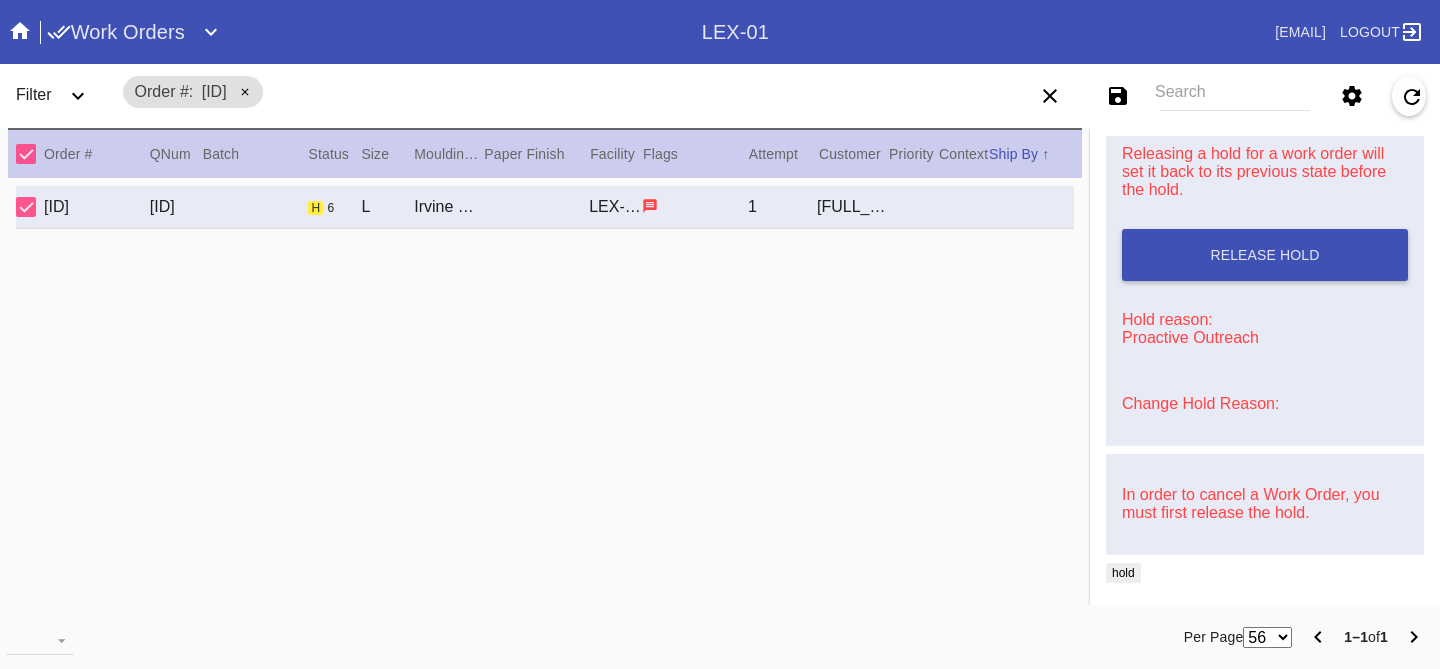 scroll, scrollTop: 790, scrollLeft: 0, axis: vertical 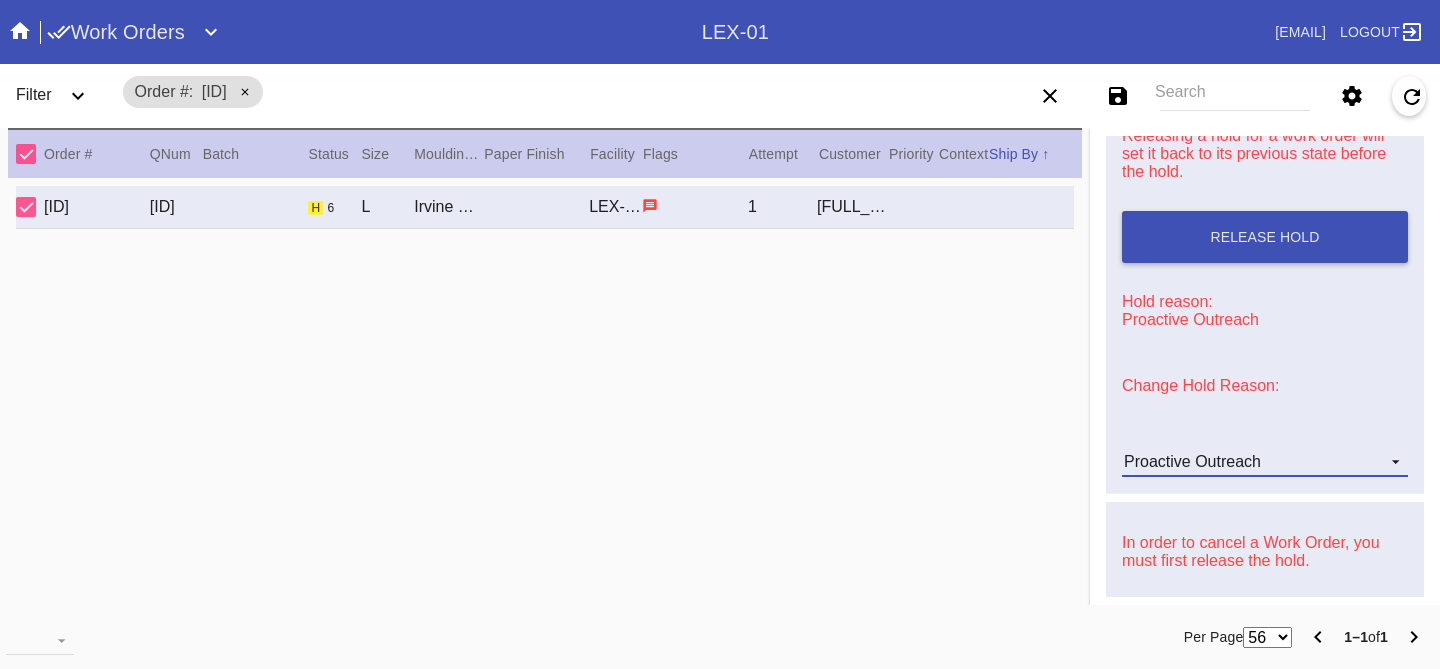 click on "Proactive Outreach" at bounding box center [1192, 461] 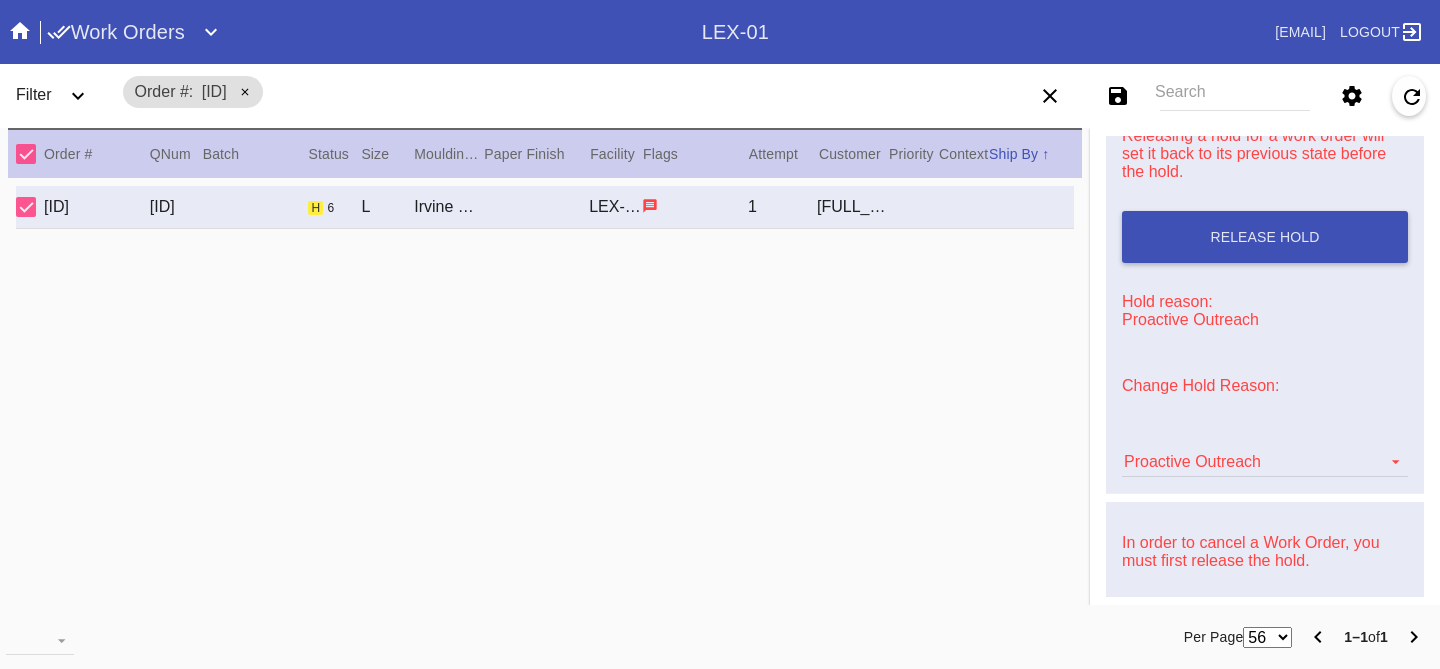 scroll, scrollTop: 472, scrollLeft: 0, axis: vertical 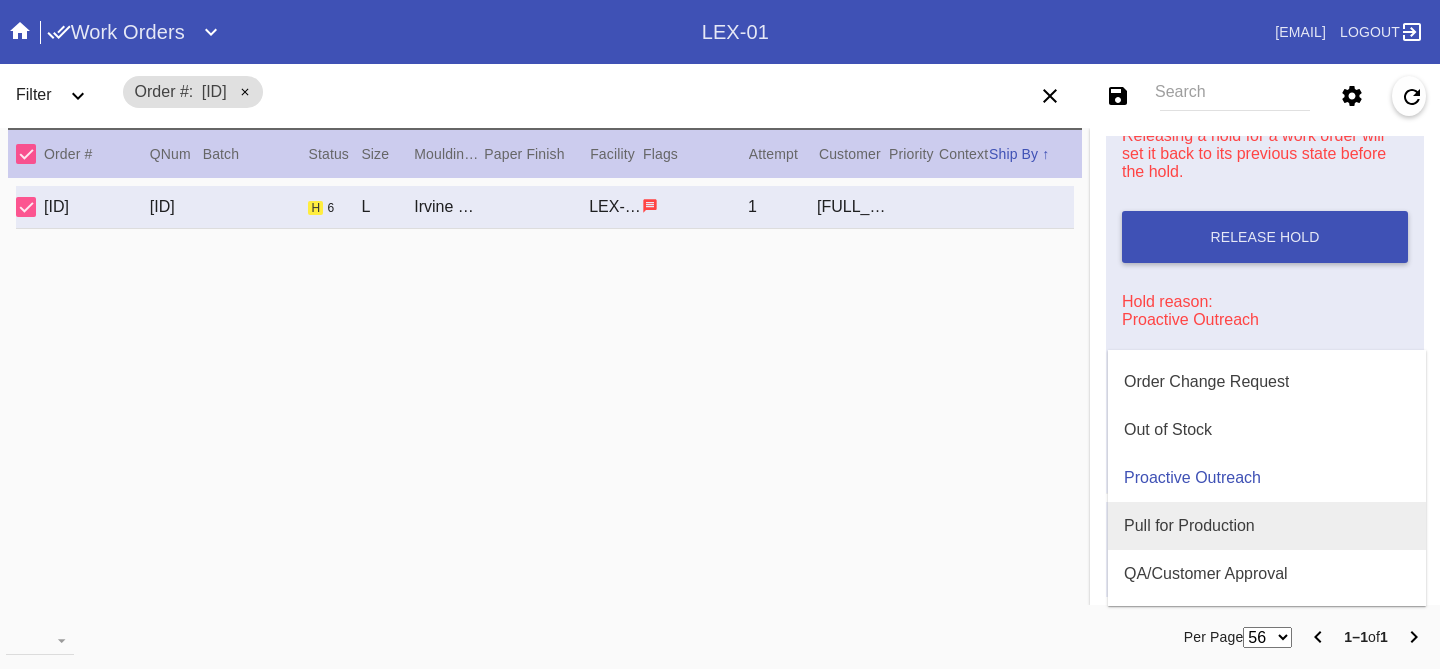 click on "Pull for Production" at bounding box center (1189, 526) 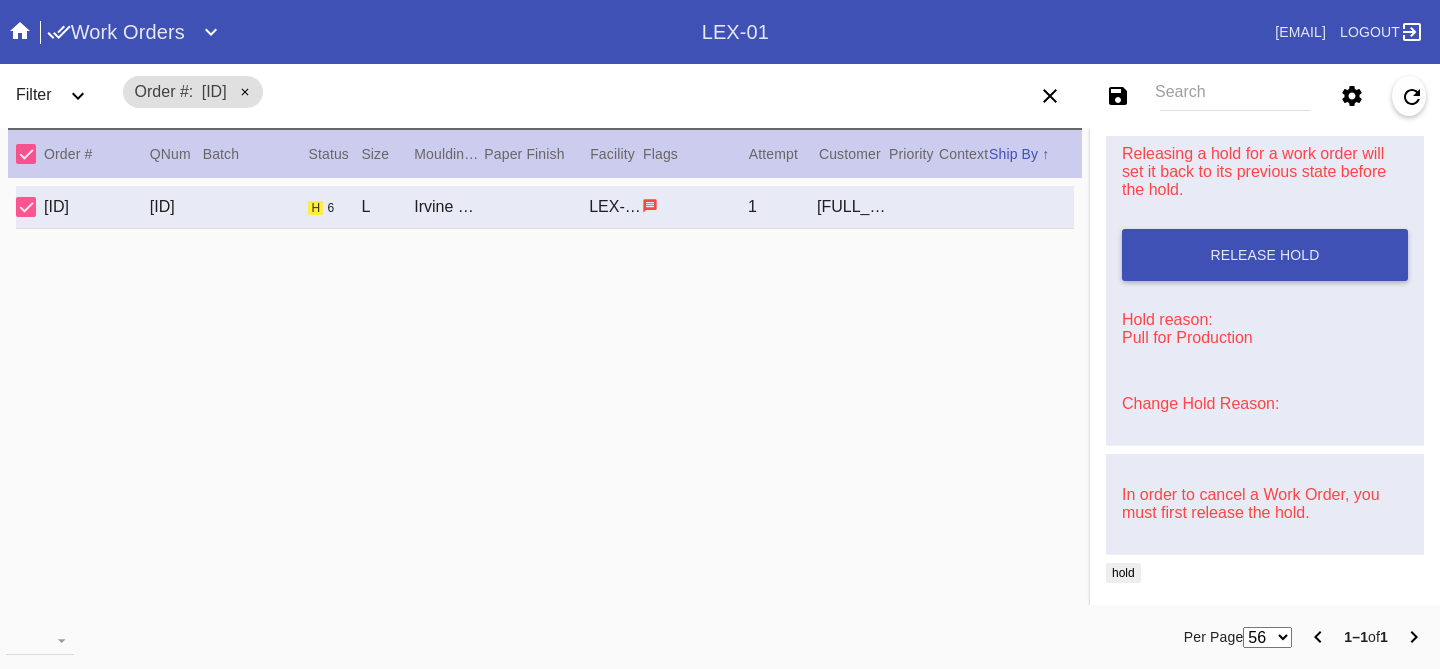 click on "Search" at bounding box center [1235, 96] 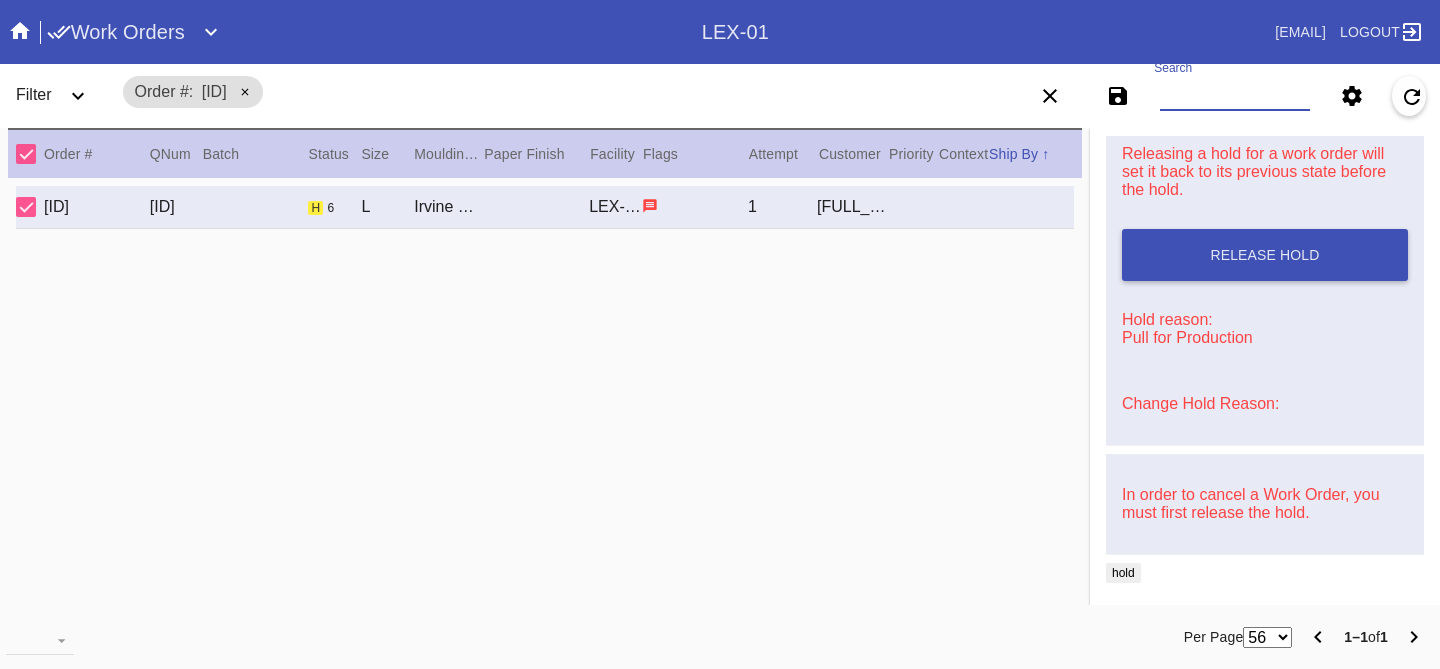 paste on "[ID]" 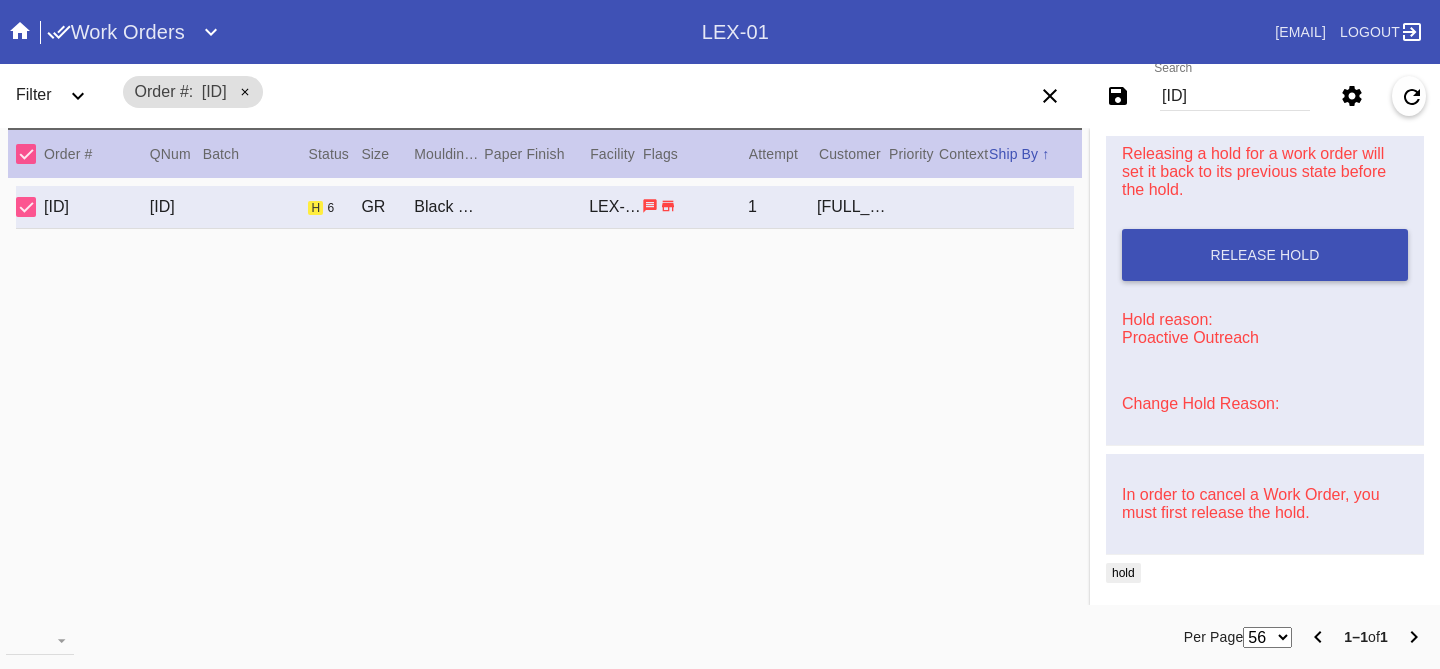 scroll, scrollTop: 731, scrollLeft: 0, axis: vertical 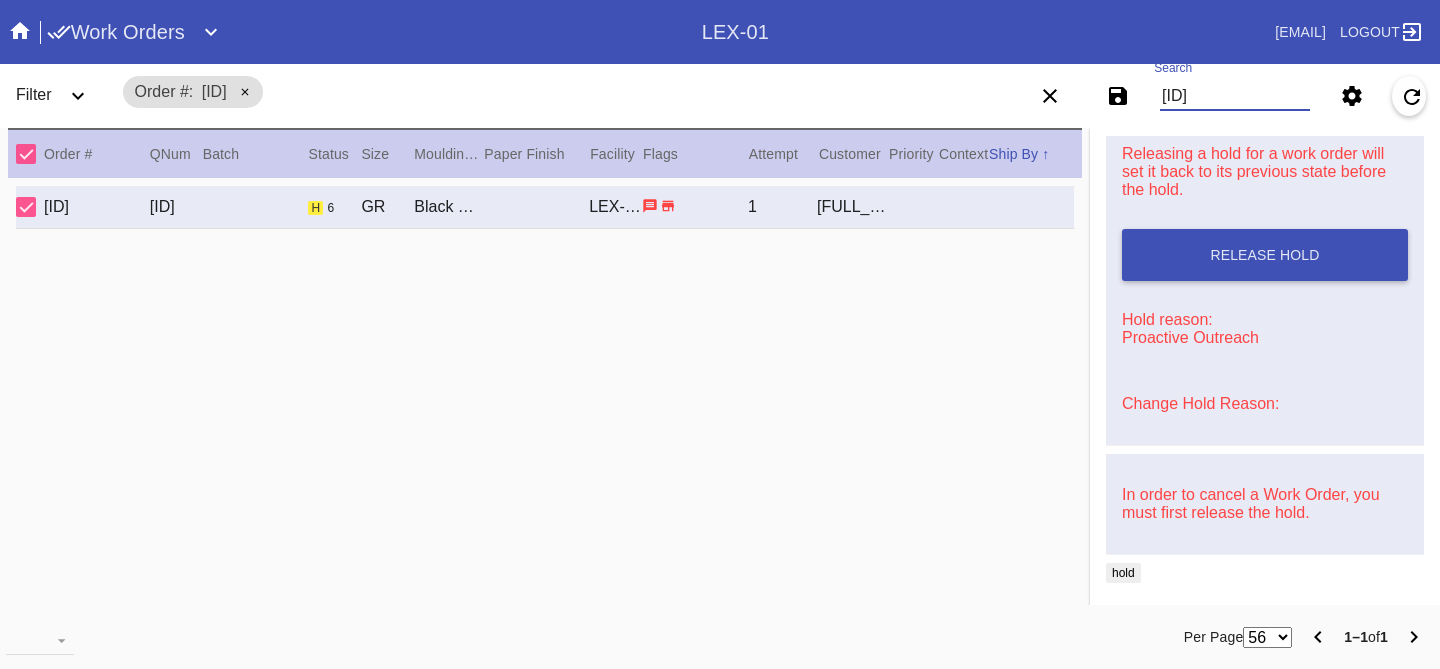 click on "Change Hold Reason:" at bounding box center (1200, 403) 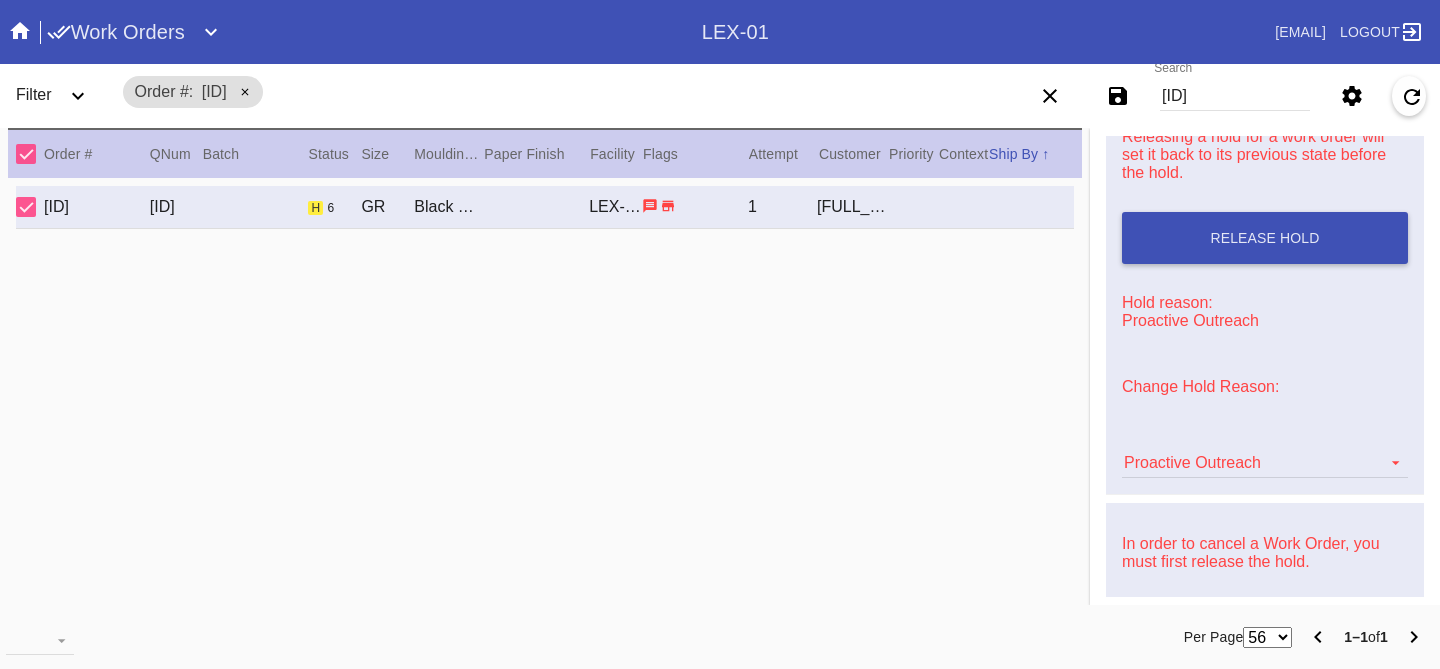 scroll, scrollTop: 797, scrollLeft: 0, axis: vertical 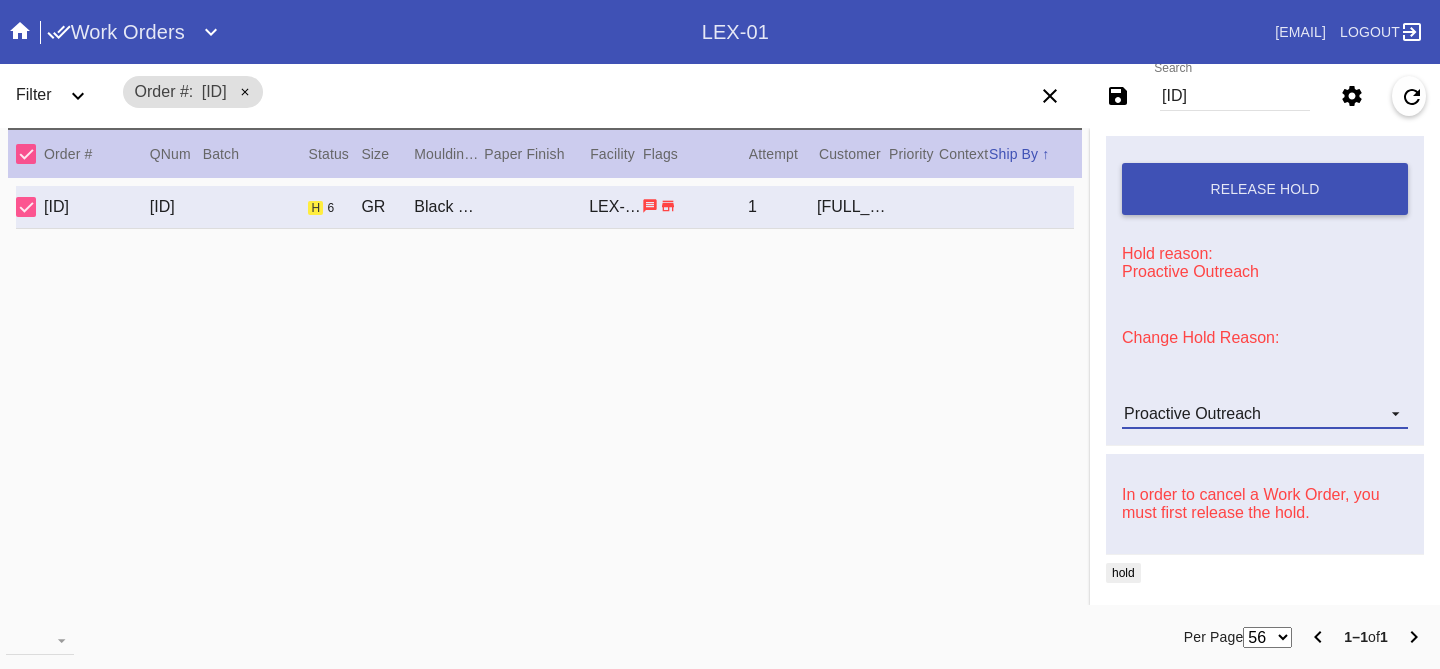 click on "Proactive Outreach" at bounding box center [1265, 414] 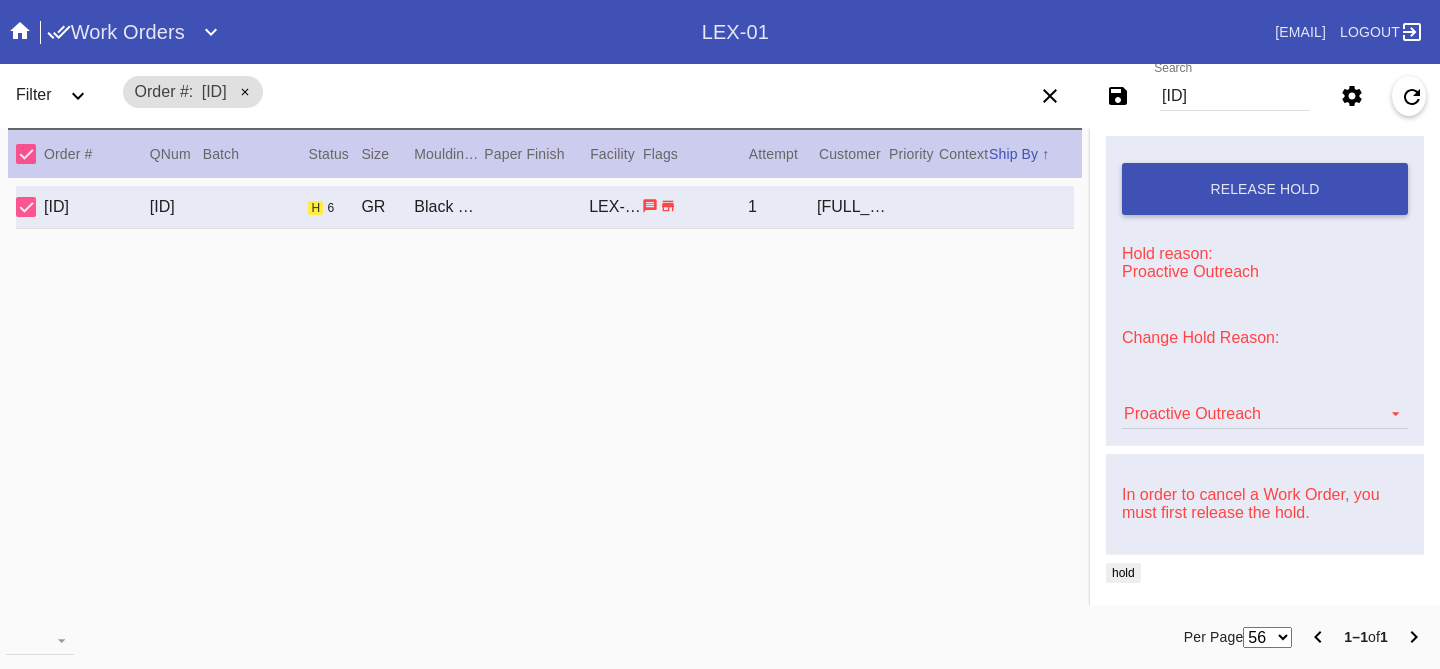 scroll, scrollTop: 472, scrollLeft: 0, axis: vertical 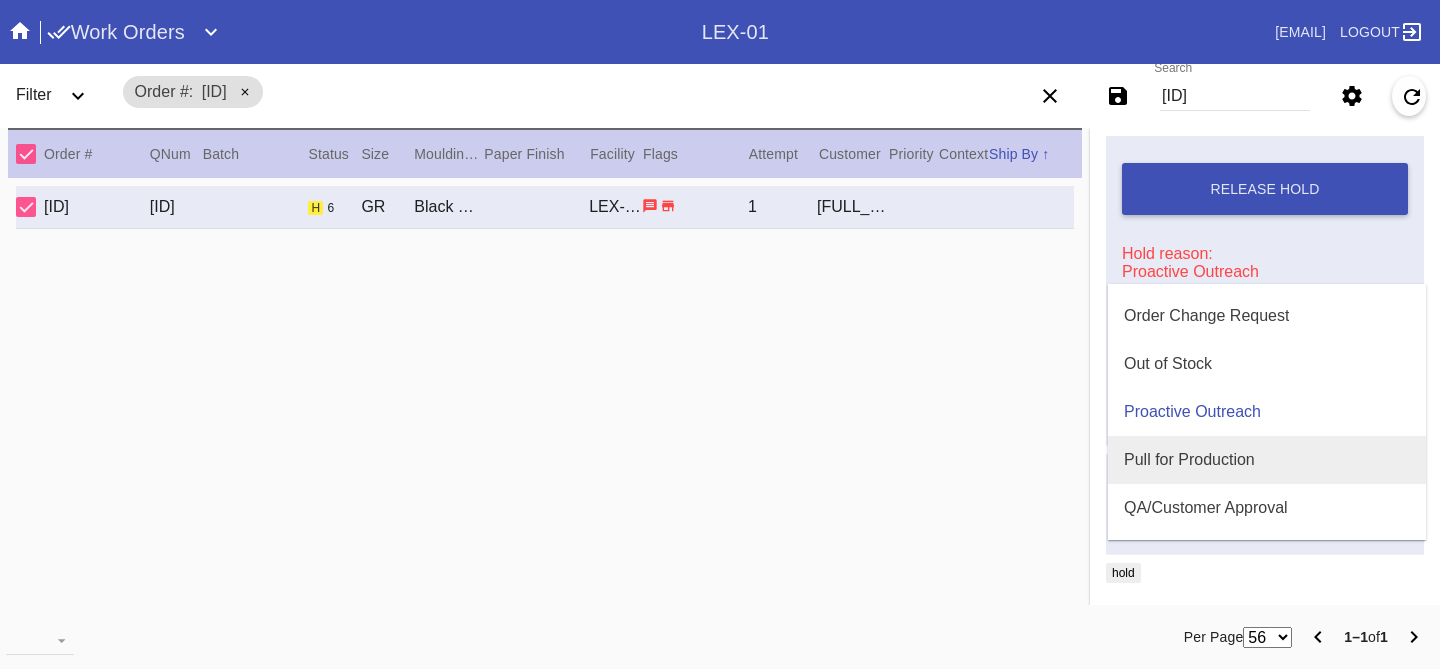 click on "Pull for Production" at bounding box center (1189, 460) 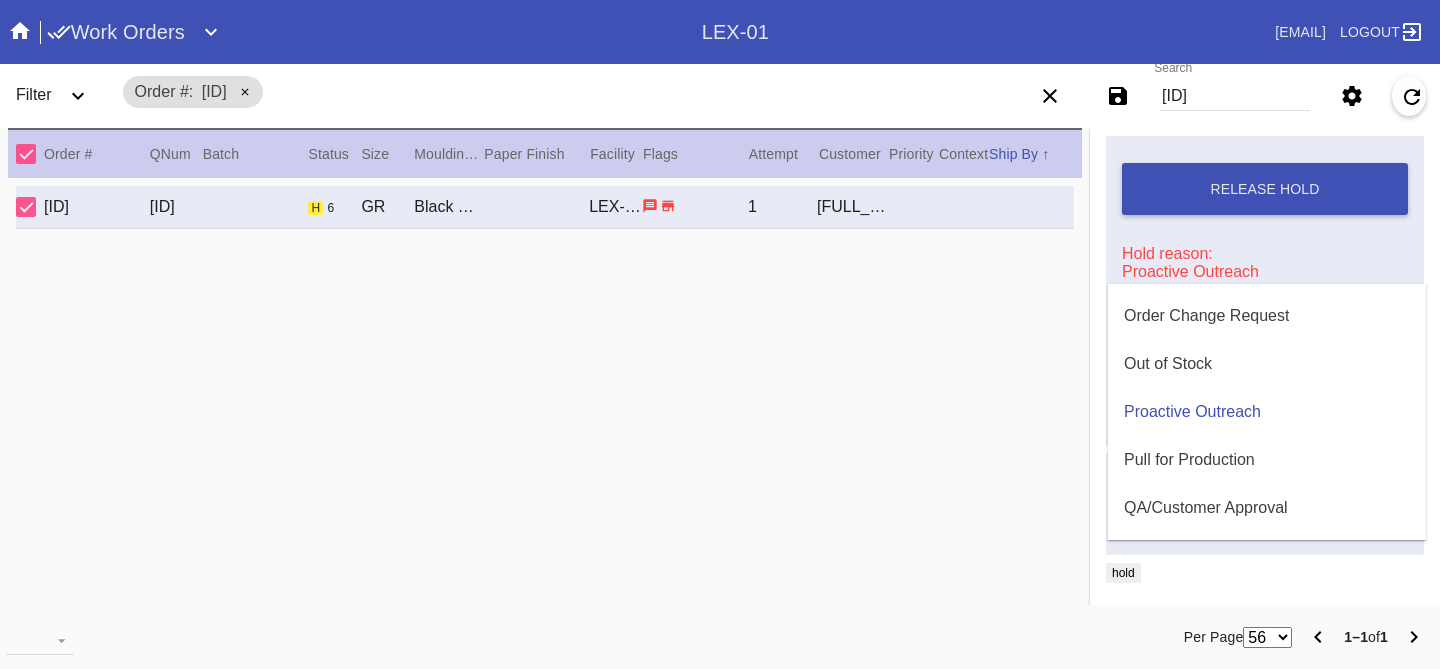 scroll, scrollTop: 731, scrollLeft: 0, axis: vertical 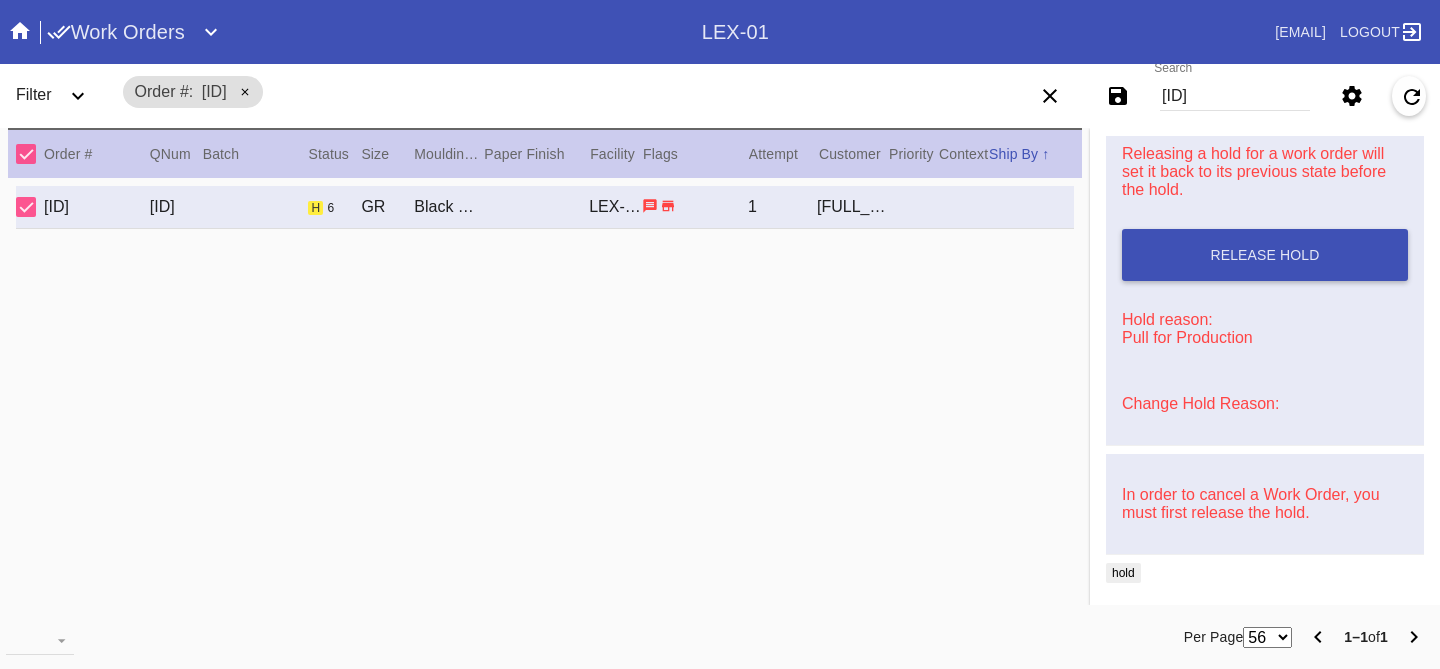 click on "[ID]" at bounding box center [1235, 96] 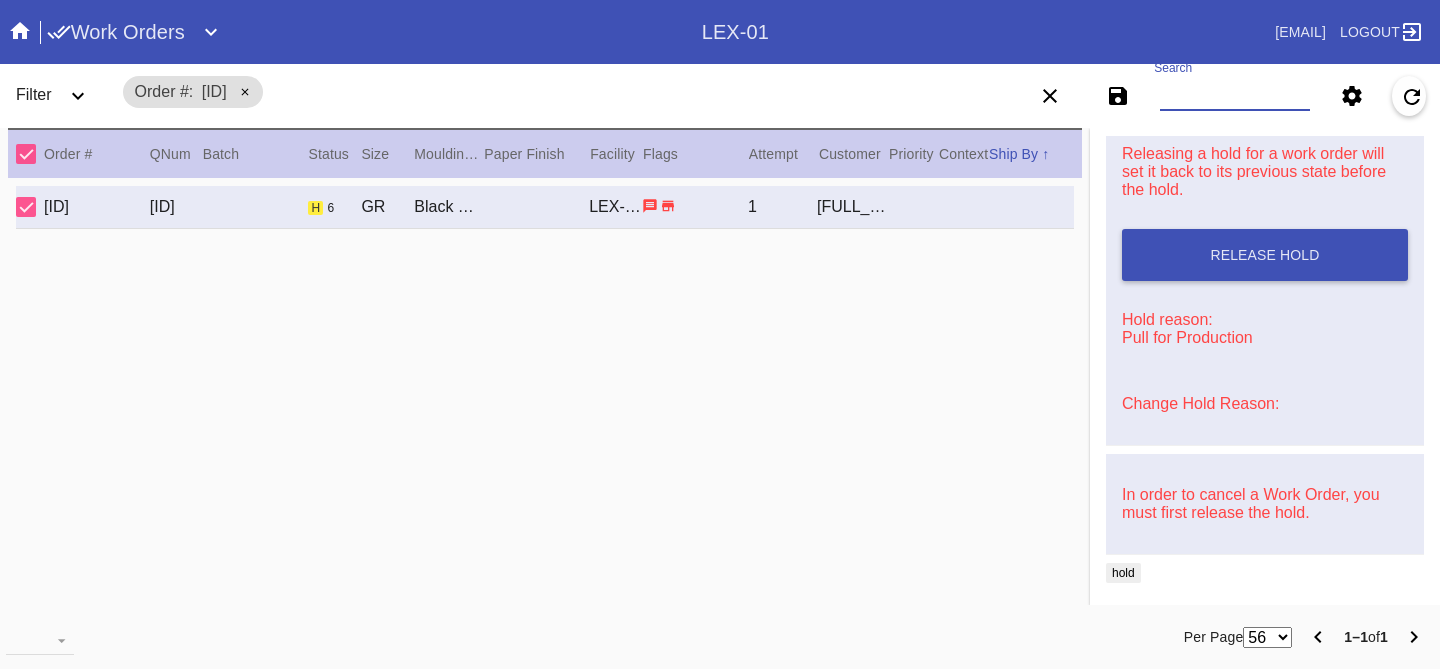 paste on "[ID]" 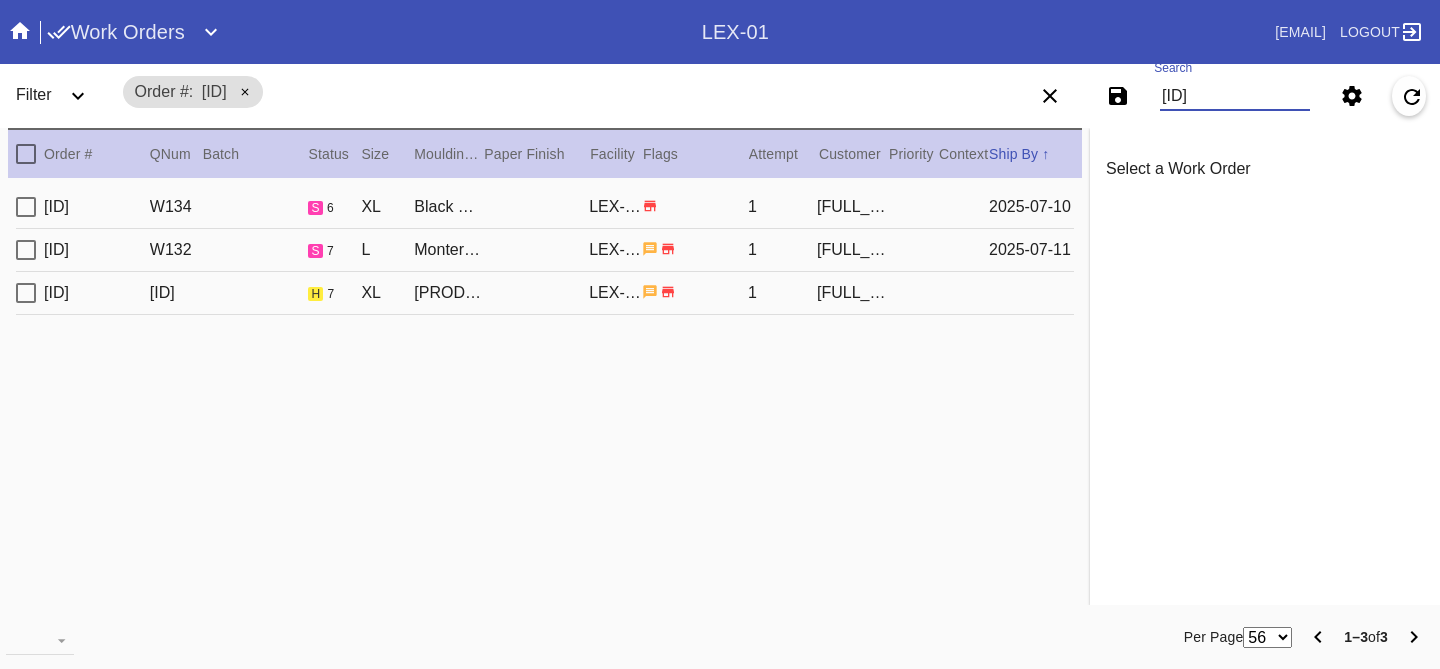 scroll, scrollTop: 0, scrollLeft: 0, axis: both 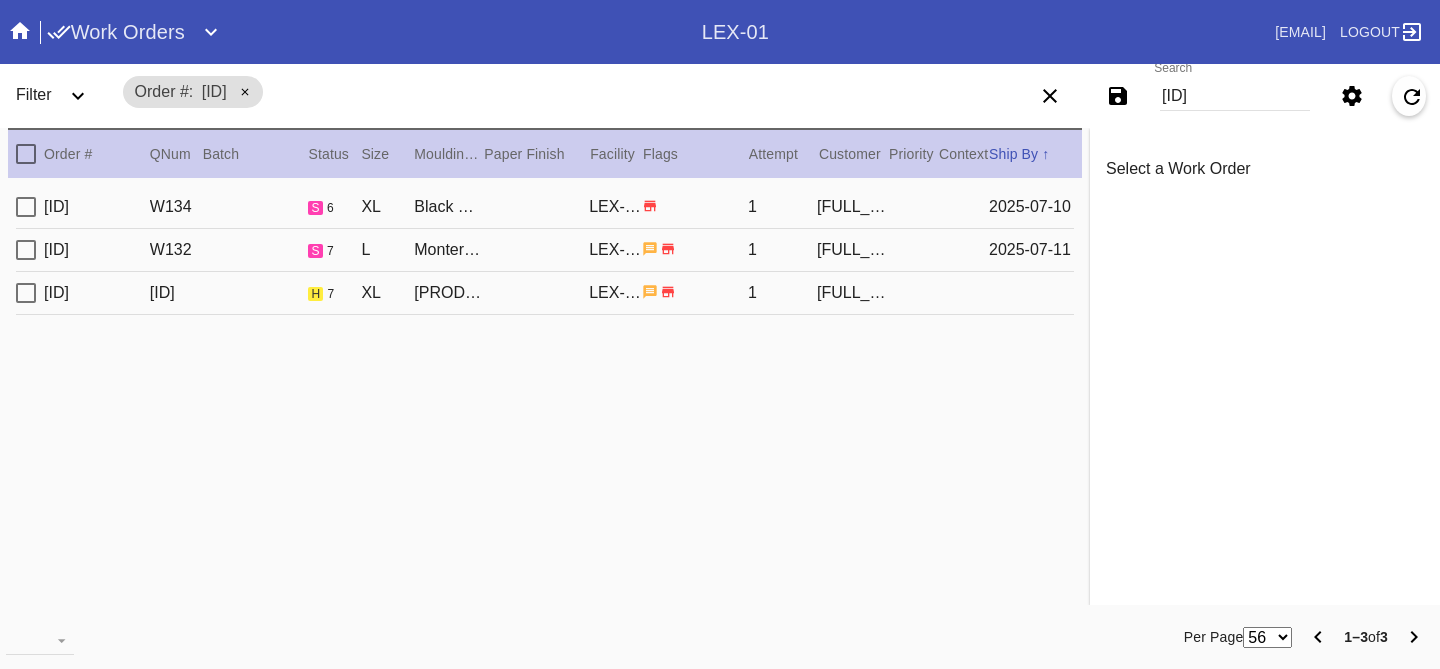 click on "[ID] [ID] h   [NUMBER] [PRODUCT] / No Mat [LOCATION] [NUMBER] [FULL_NAME]" at bounding box center [545, 293] 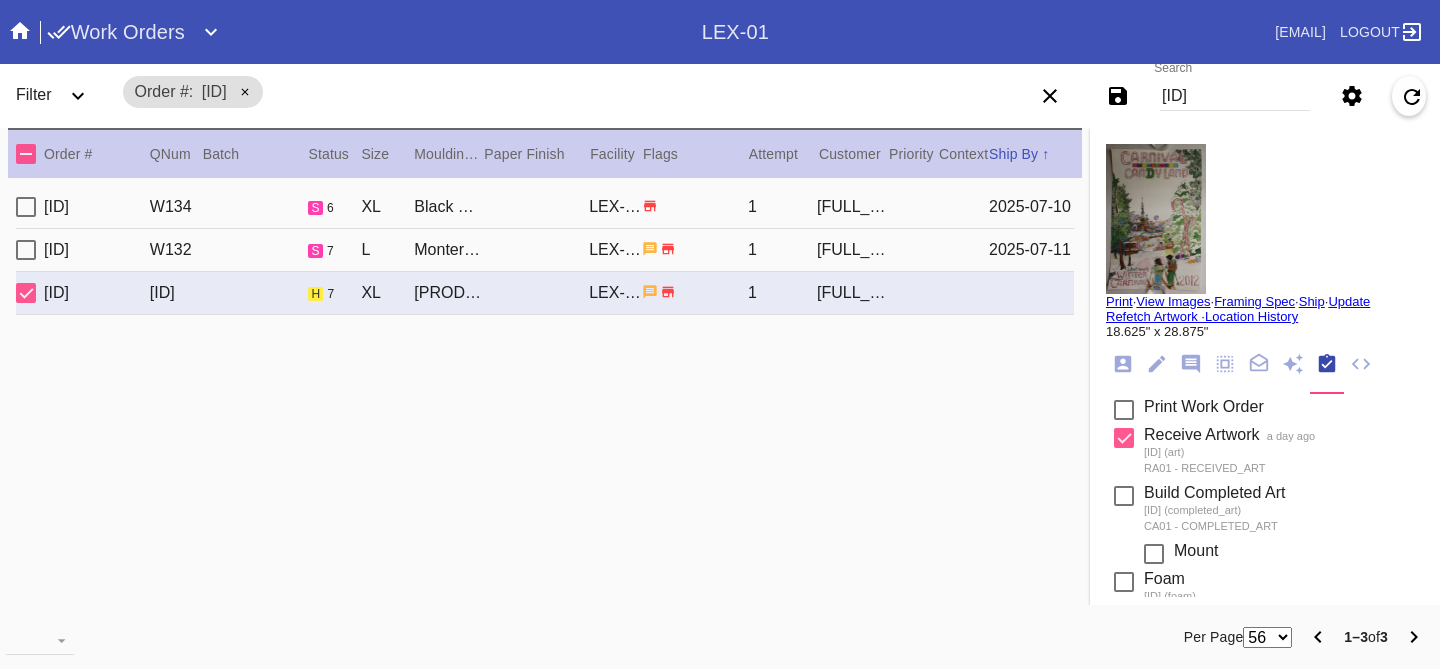 click on "[ID] [ID] s   [NUMBER] [PRODUCT] / [MATERIAL] [LOCATION] [NUMBER] [FULL_NAME]
[DATE]" at bounding box center (545, 250) 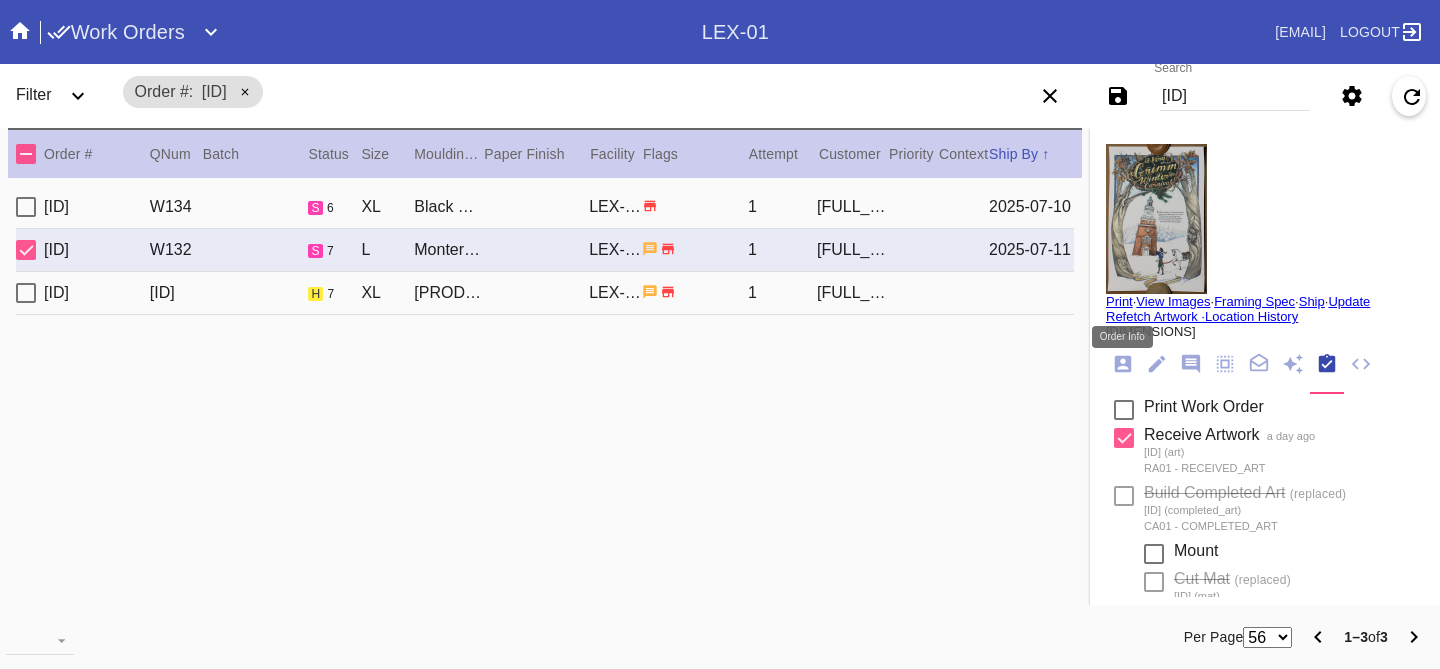 click at bounding box center [1123, 364] 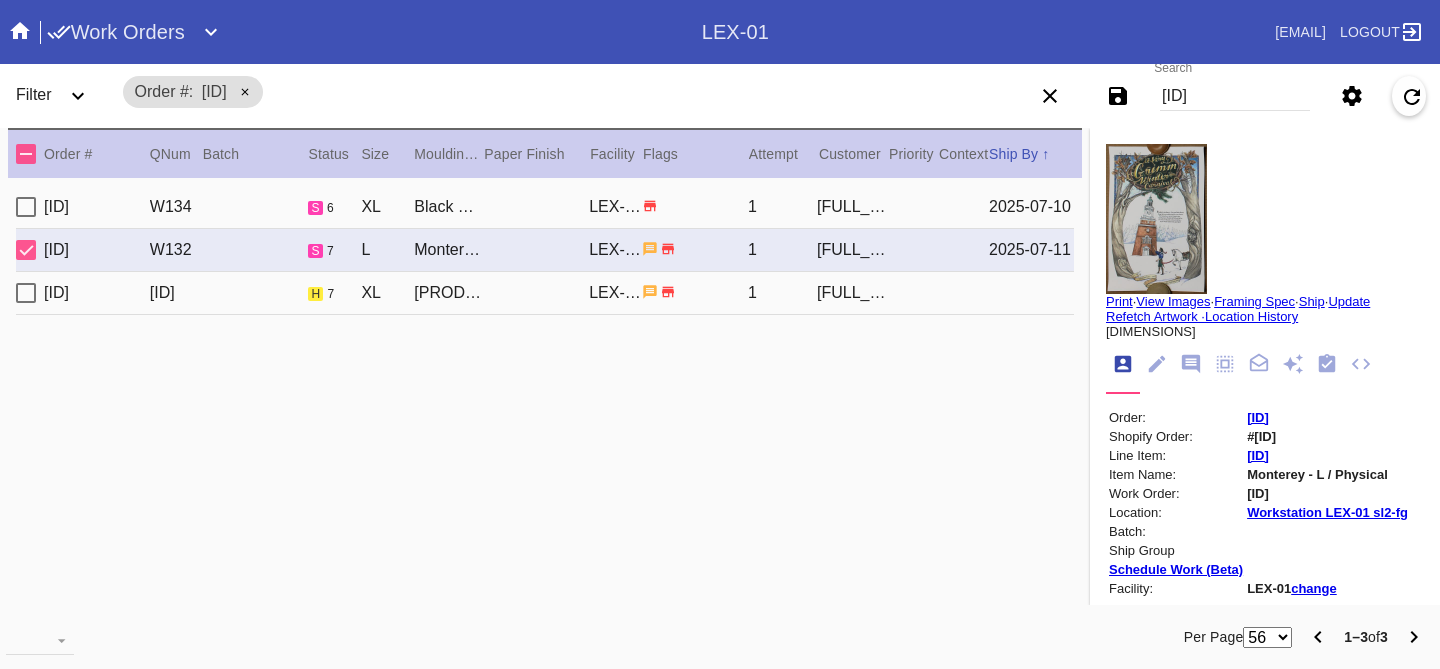 click at bounding box center [1191, 364] 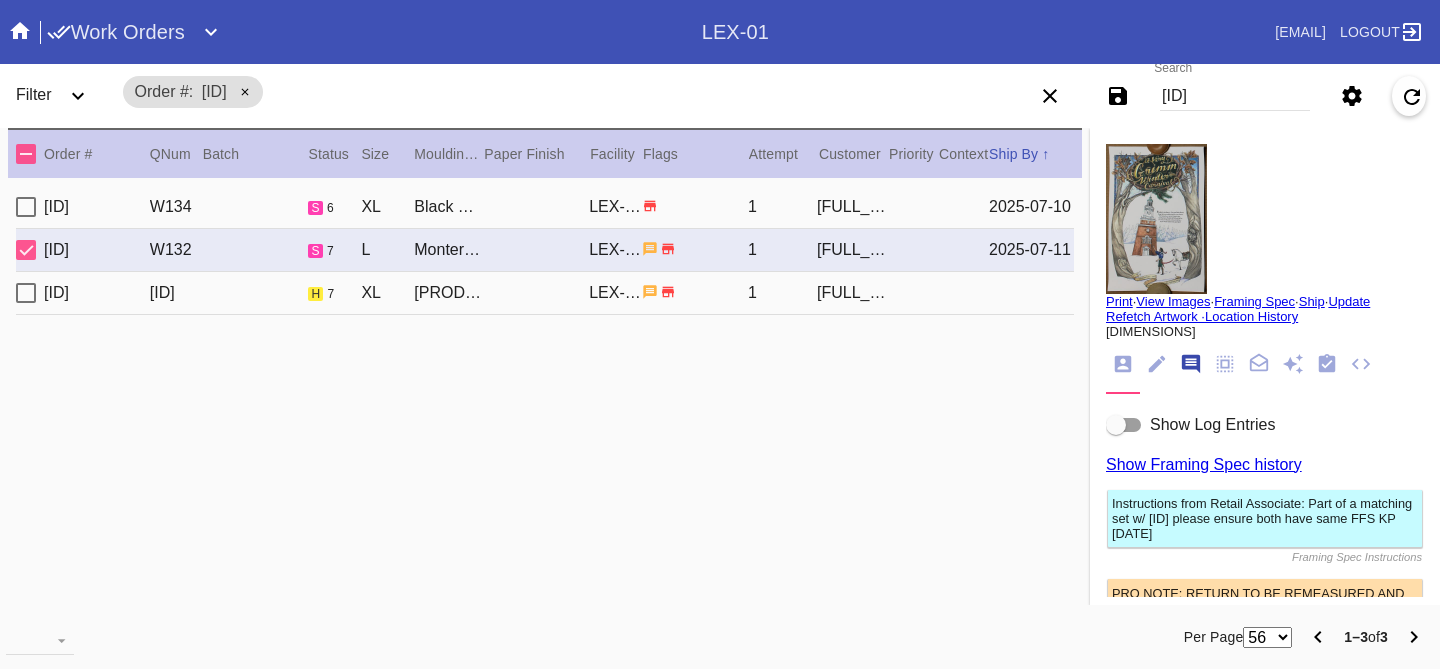 scroll, scrollTop: 123, scrollLeft: 0, axis: vertical 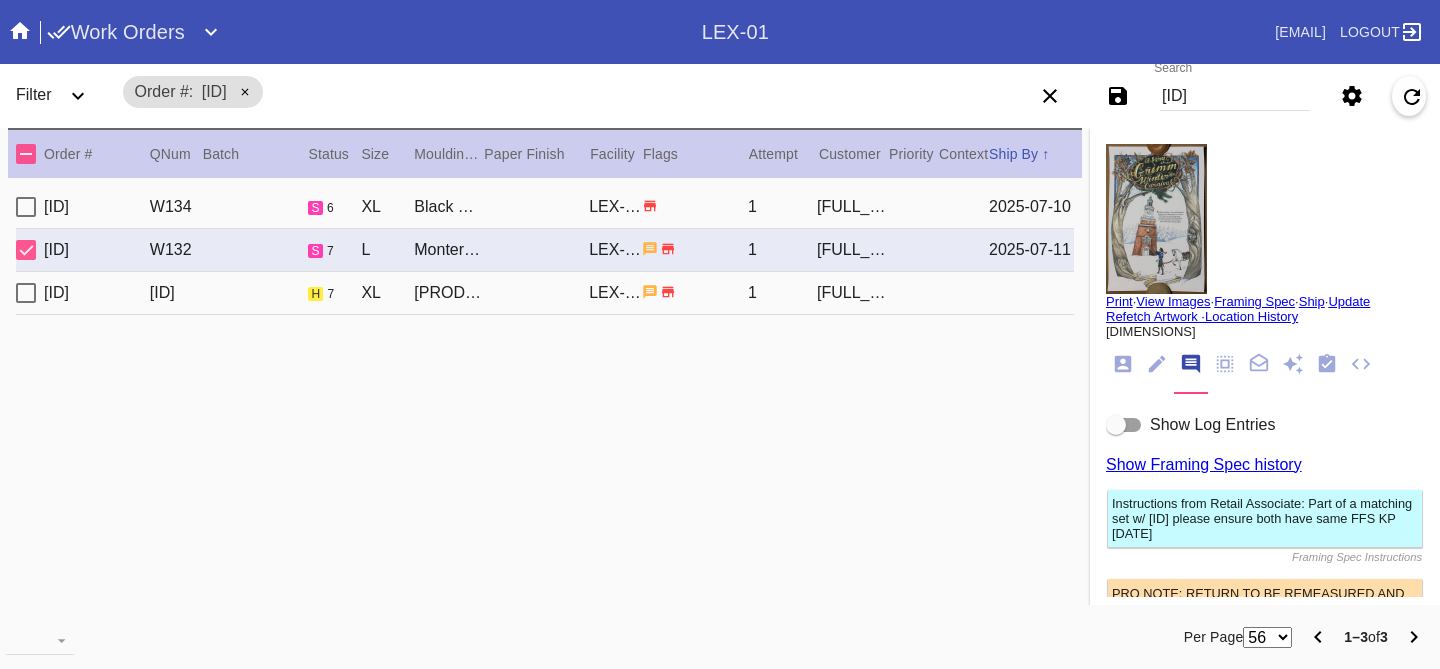 click on "[ID] [ID] h   [NUMBER] [PRODUCT] / No Mat [LOCATION] [NUMBER] [FULL_NAME]" at bounding box center [545, 293] 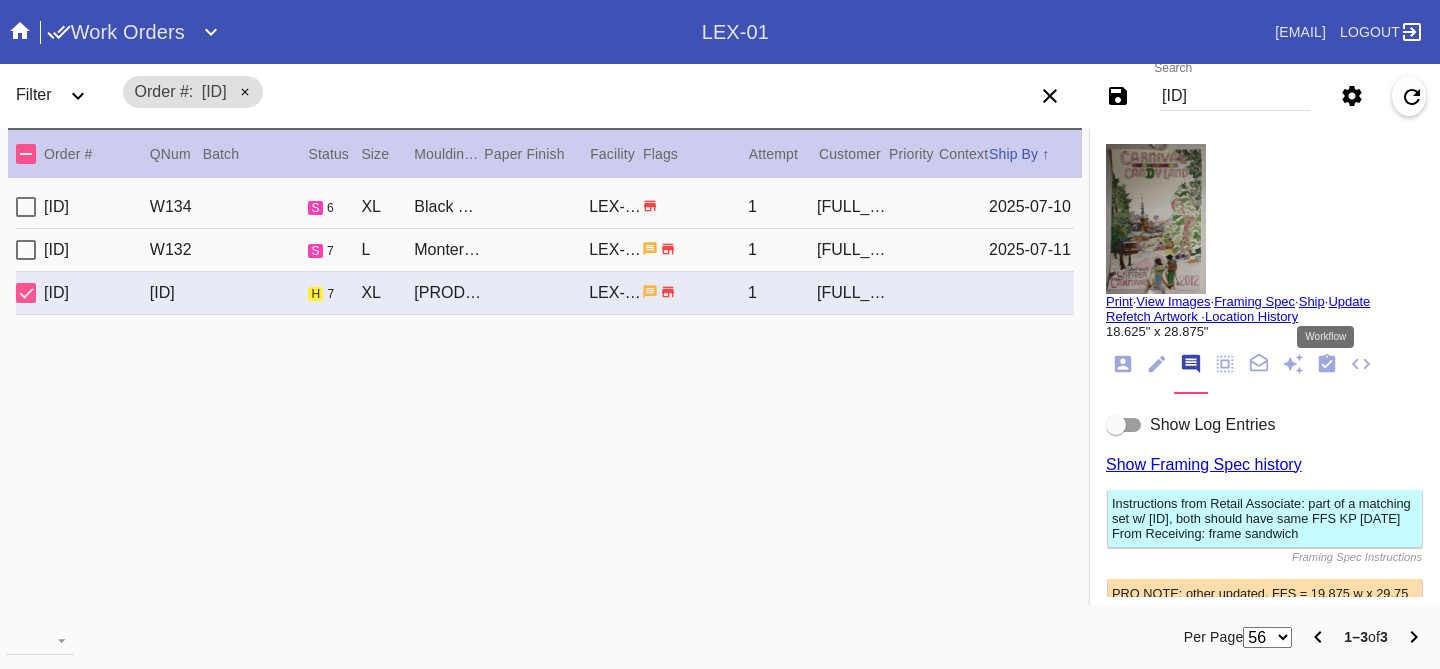 click at bounding box center (1327, 363) 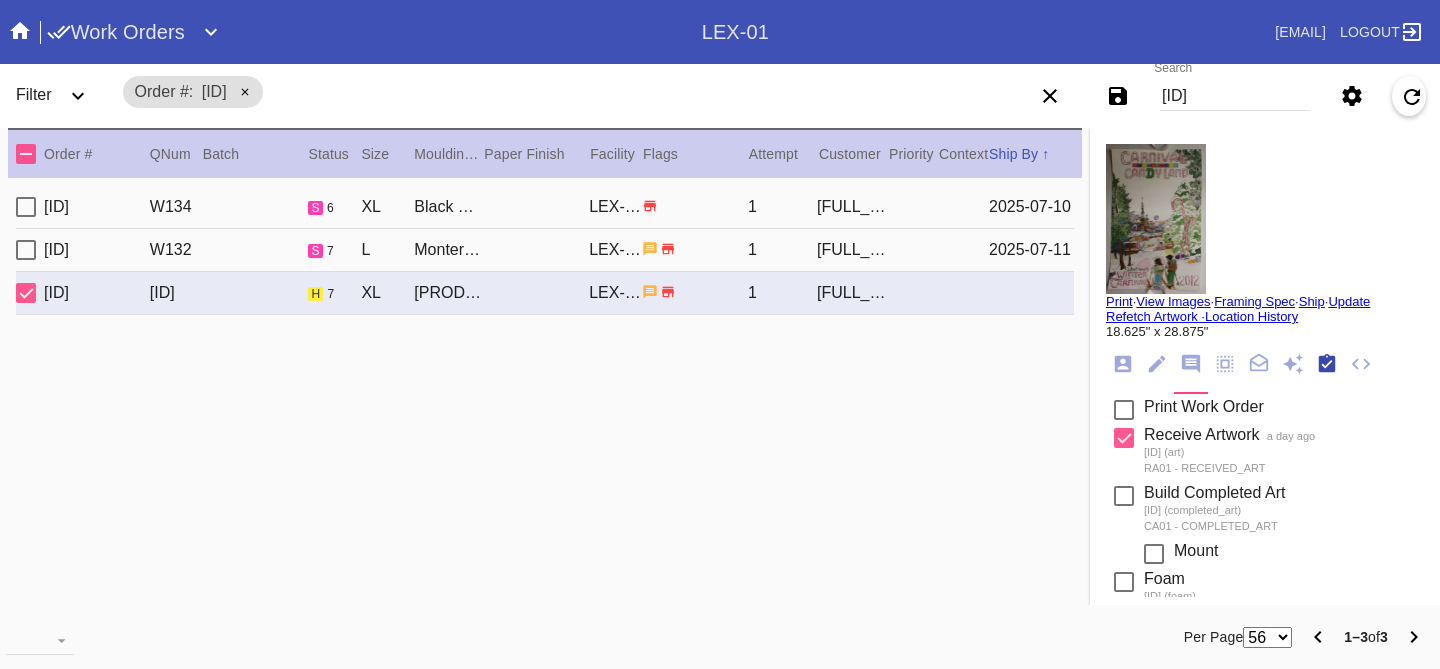 scroll, scrollTop: 320, scrollLeft: 0, axis: vertical 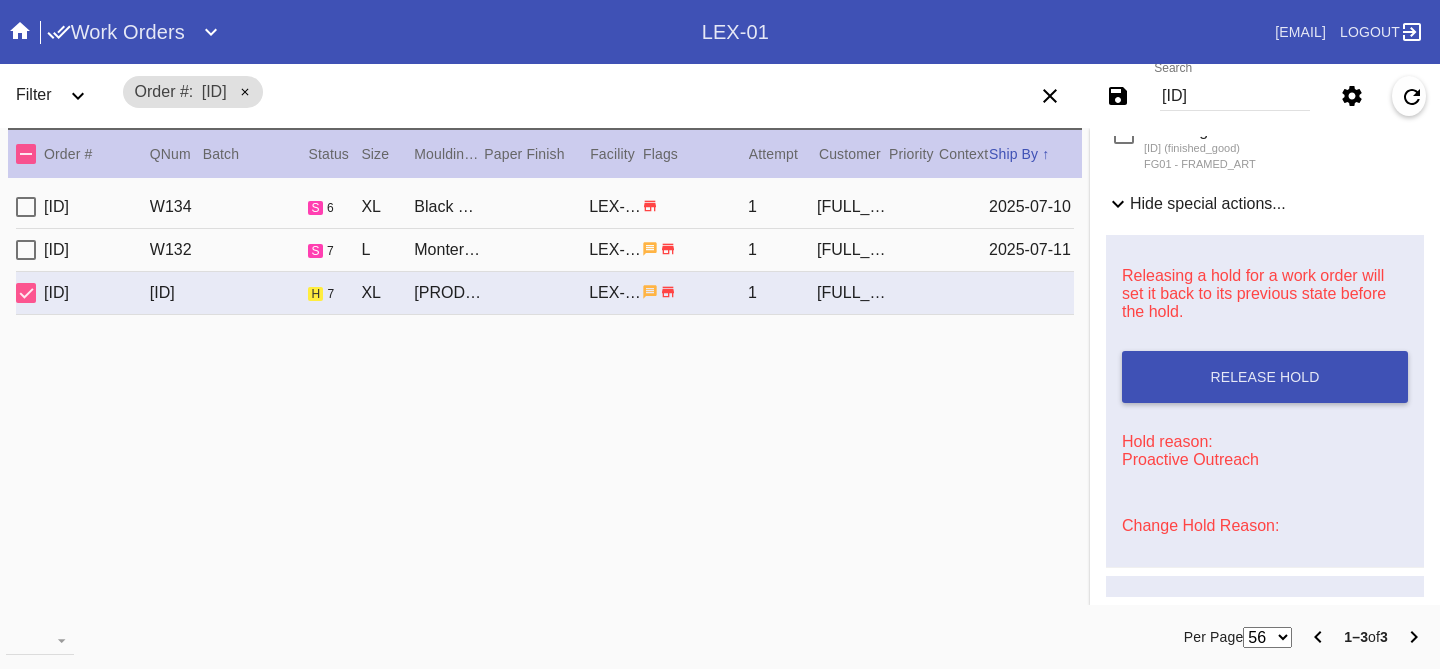 click on "Change Hold Reason:" at bounding box center (1200, 525) 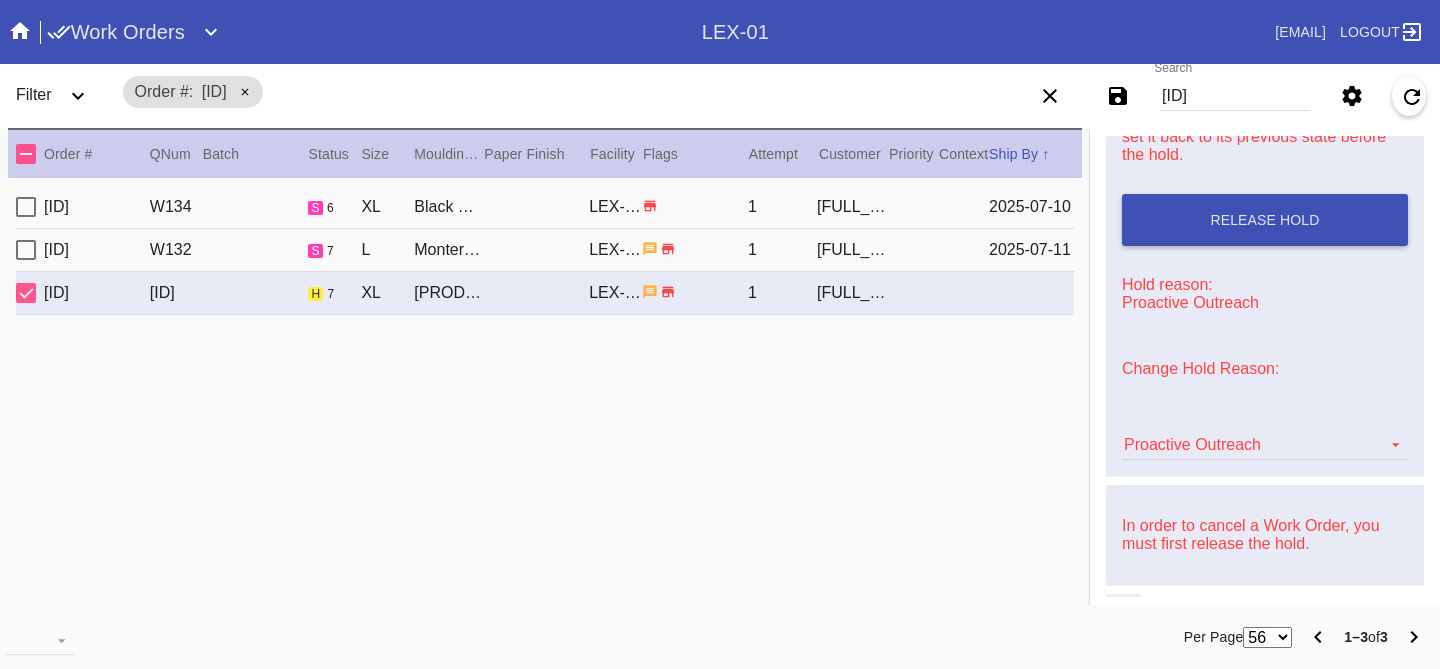 scroll, scrollTop: 832, scrollLeft: 0, axis: vertical 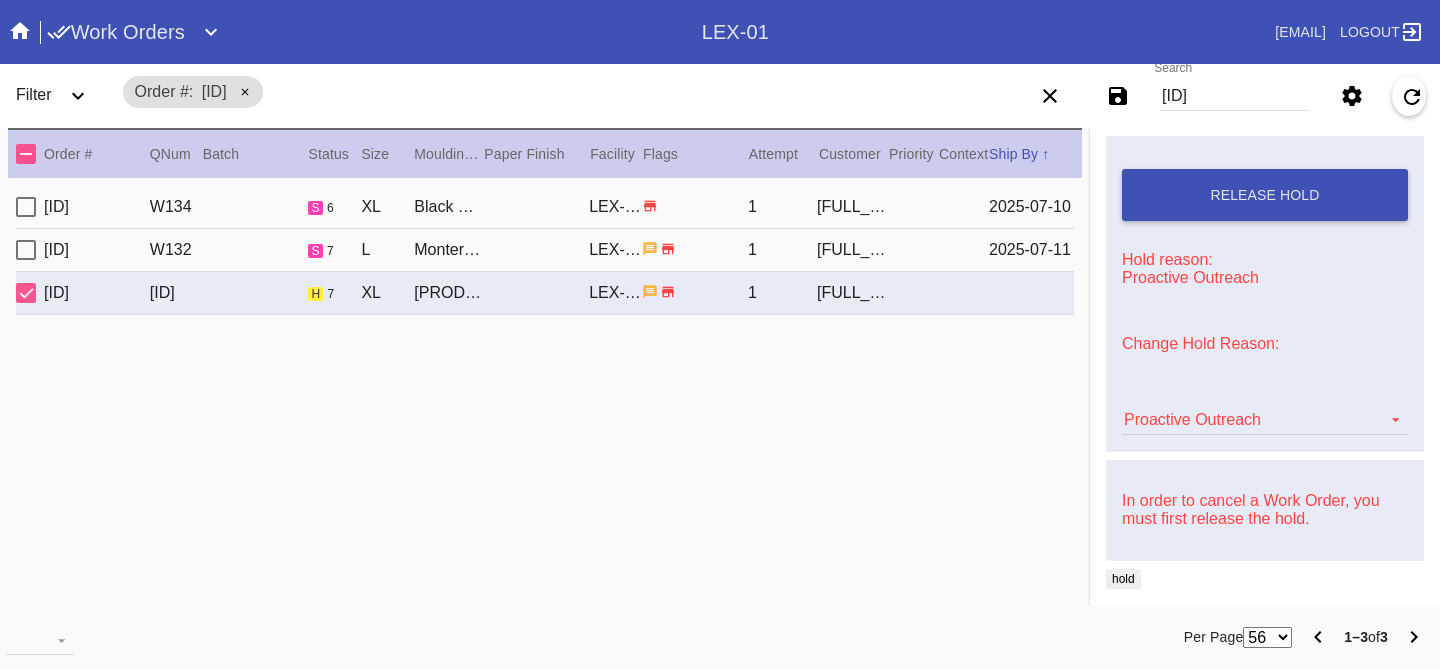 click on "Proactive Outreach Art Care Review Artwork Damaged F4B/Partnership Facility Out of Stock HPO Hold to Ship Investigation Lost in Studio Multi-Mat Details Not Received Order Change Request Out of Stock Proactive Outreach Pull for Production QA/Customer Approval Question Submitted Ready for Action Ready for Production Repair Replacement Ordered Retail GW Rework Sample Search and Rescue Transit to LEX01 Transit to PHL01 Update Work Order" at bounding box center (1265, 410) 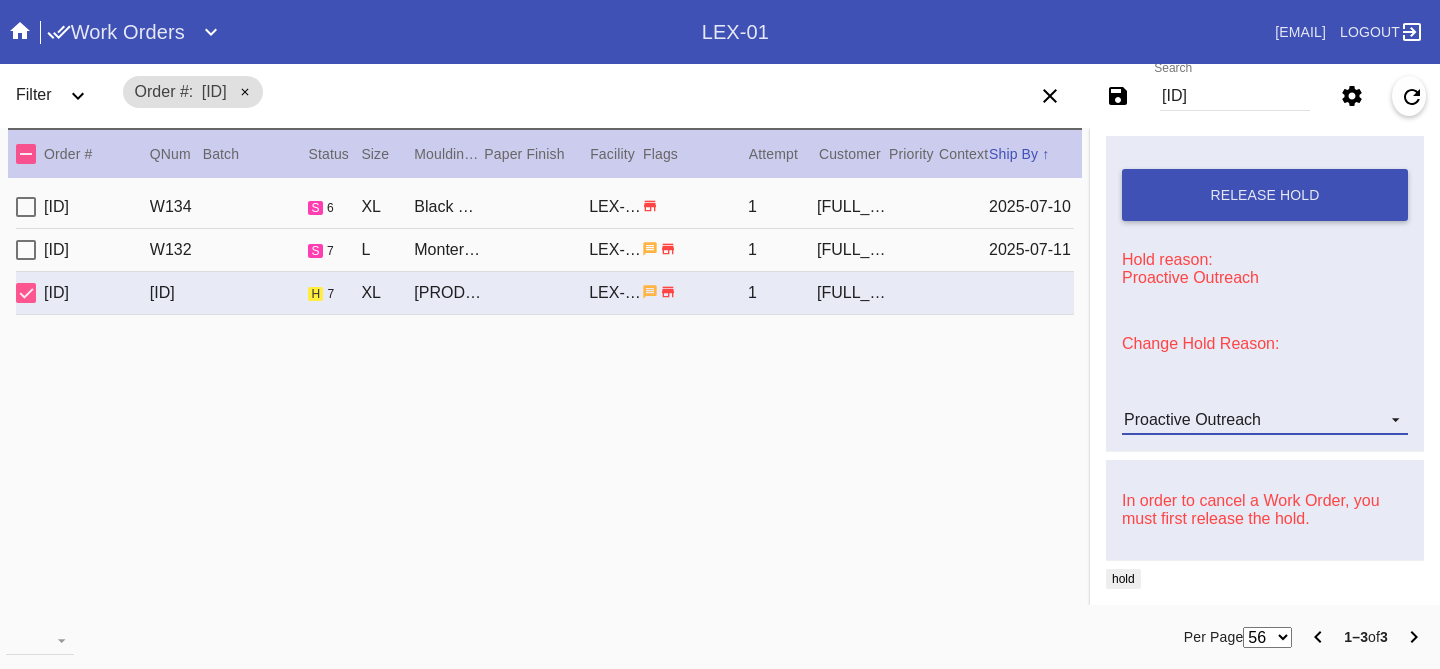 click on "Proactive Outreach" at bounding box center (1192, 419) 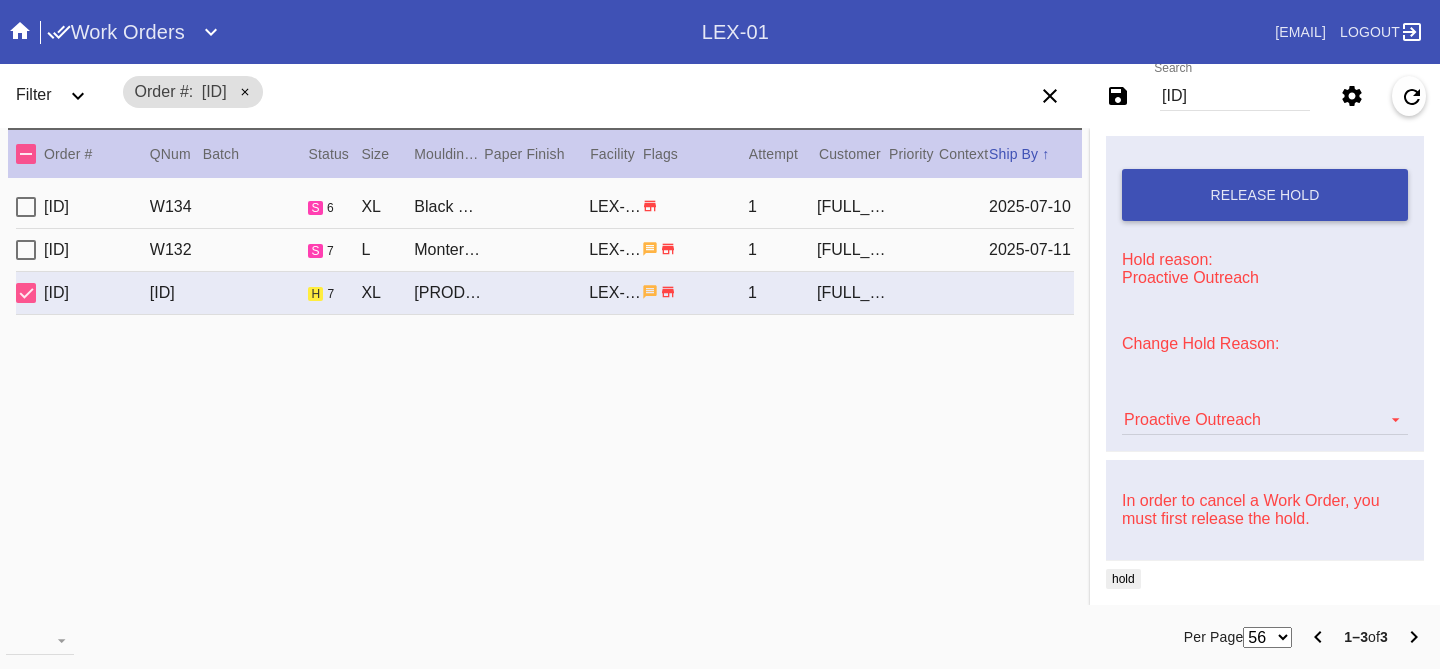 scroll, scrollTop: 472, scrollLeft: 0, axis: vertical 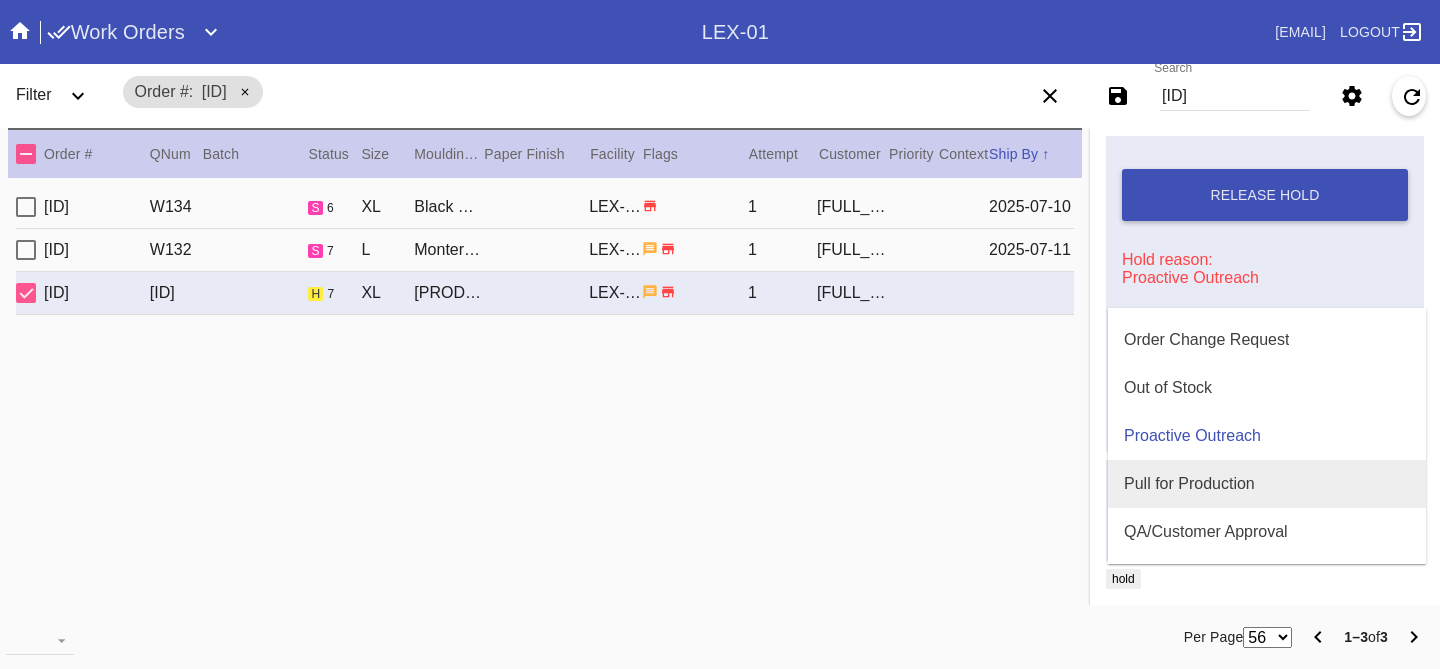 click on "Pull for Production" at bounding box center [1189, 484] 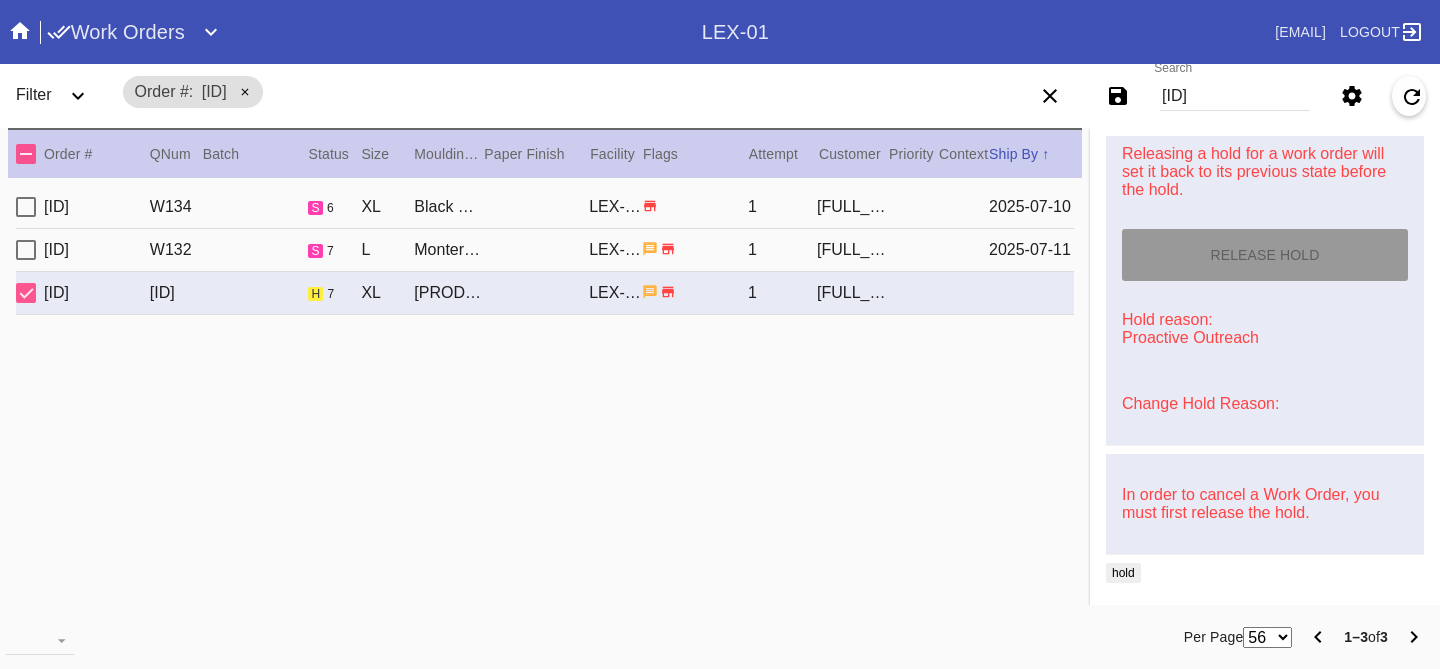 scroll, scrollTop: 790, scrollLeft: 0, axis: vertical 